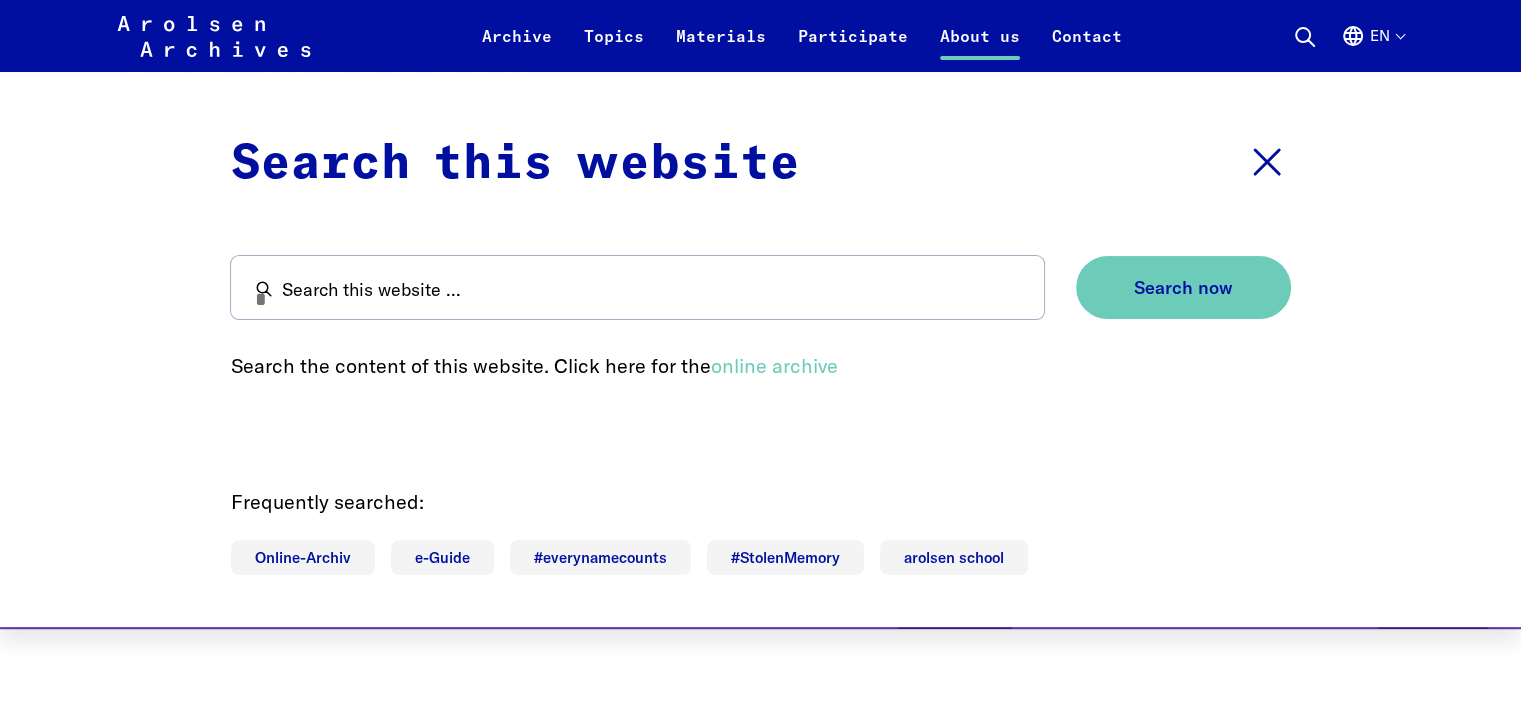 scroll, scrollTop: 500, scrollLeft: 0, axis: vertical 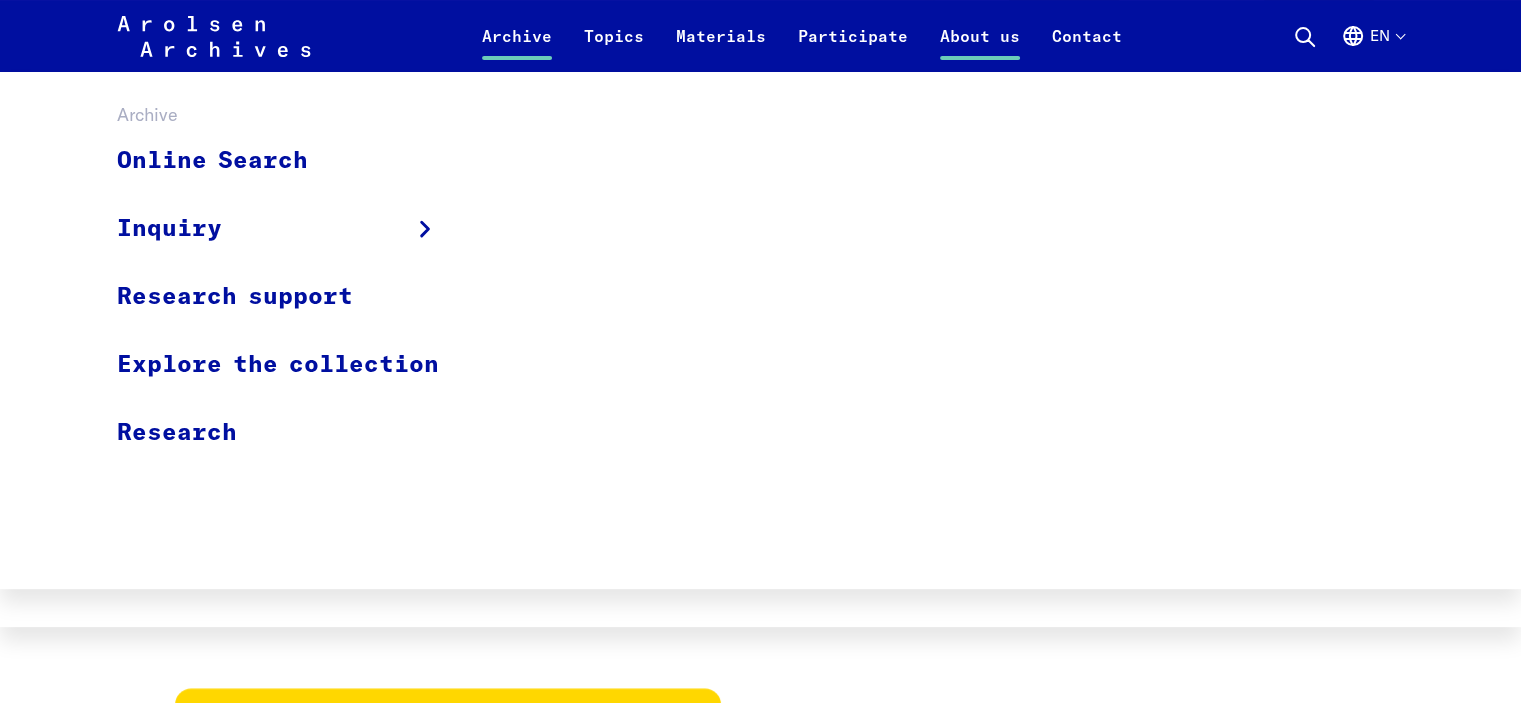 click on "Archive" at bounding box center (517, 48) 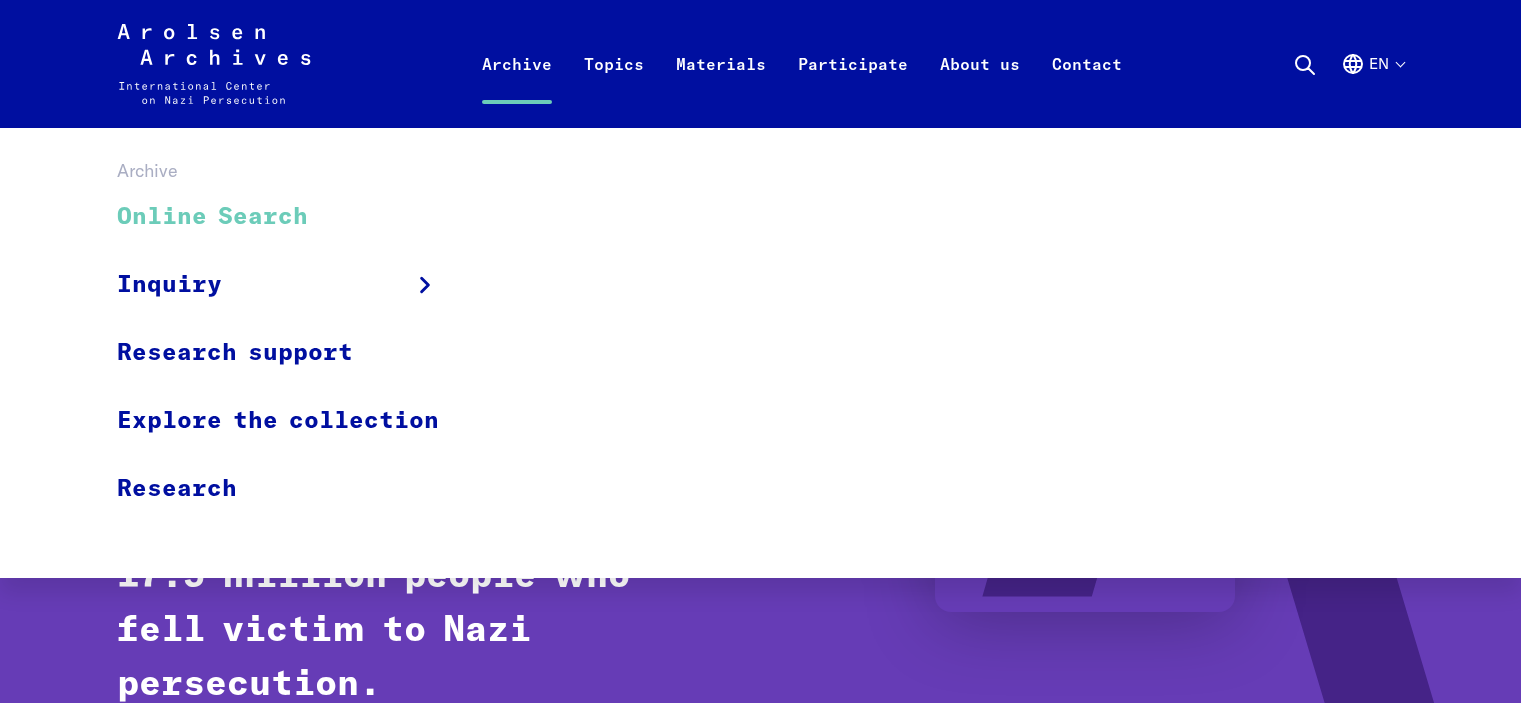 click on "Online Search" at bounding box center [291, 217] 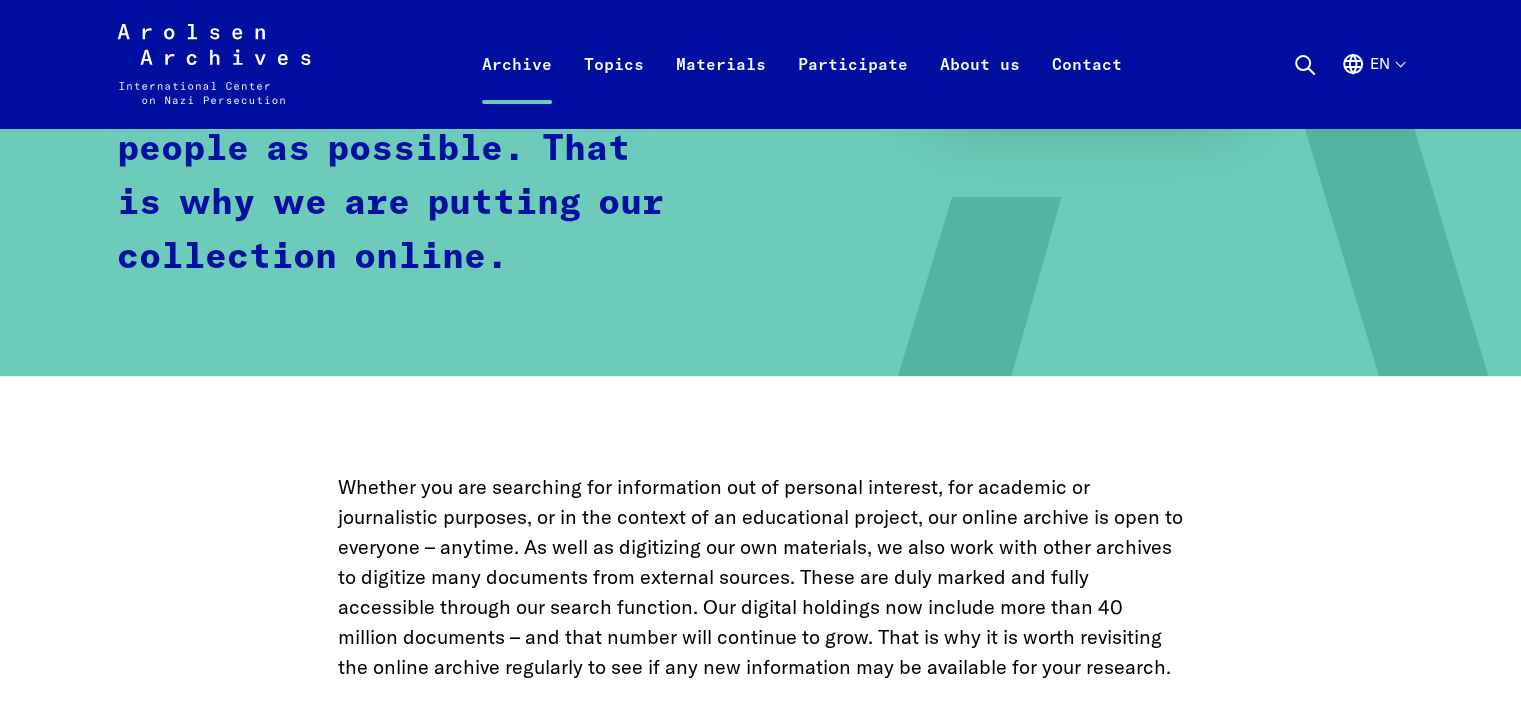 scroll, scrollTop: 0, scrollLeft: 0, axis: both 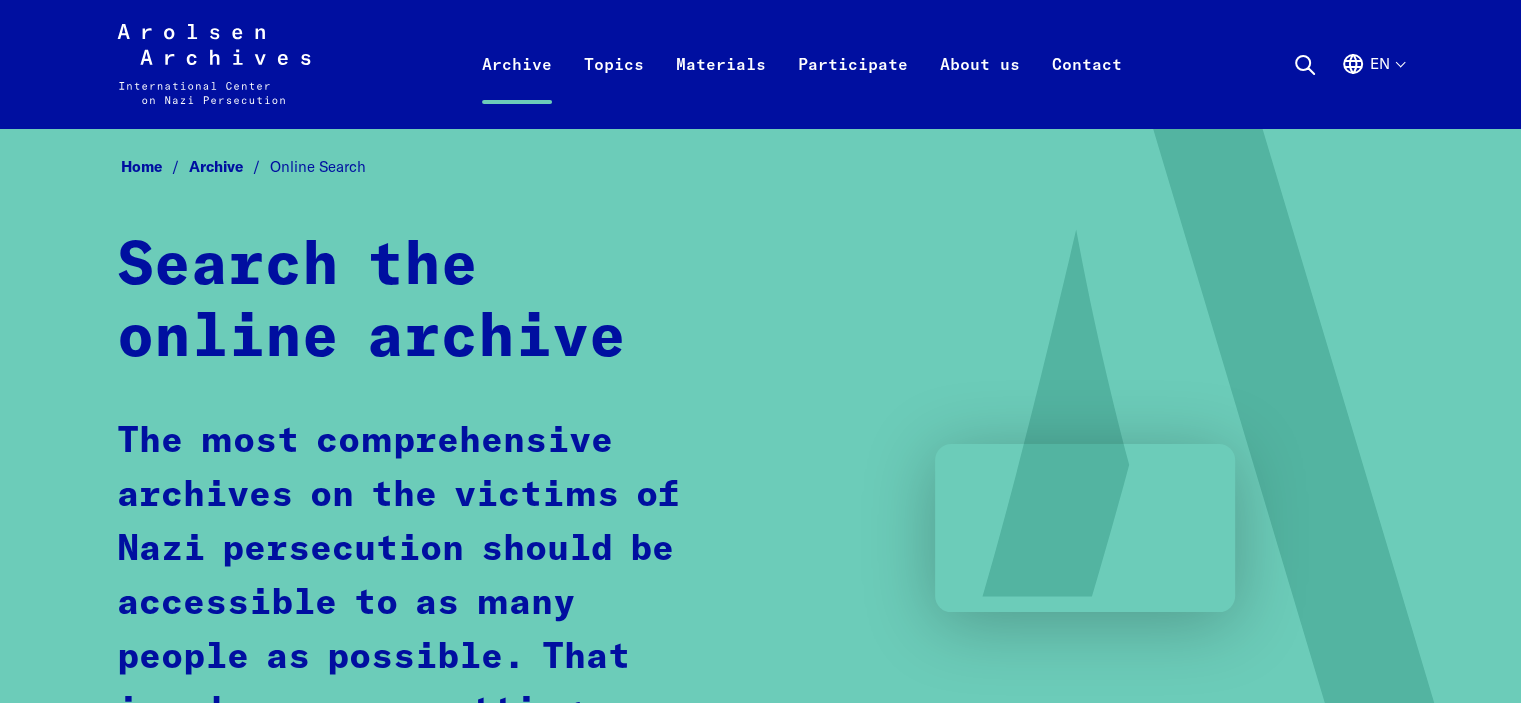 click 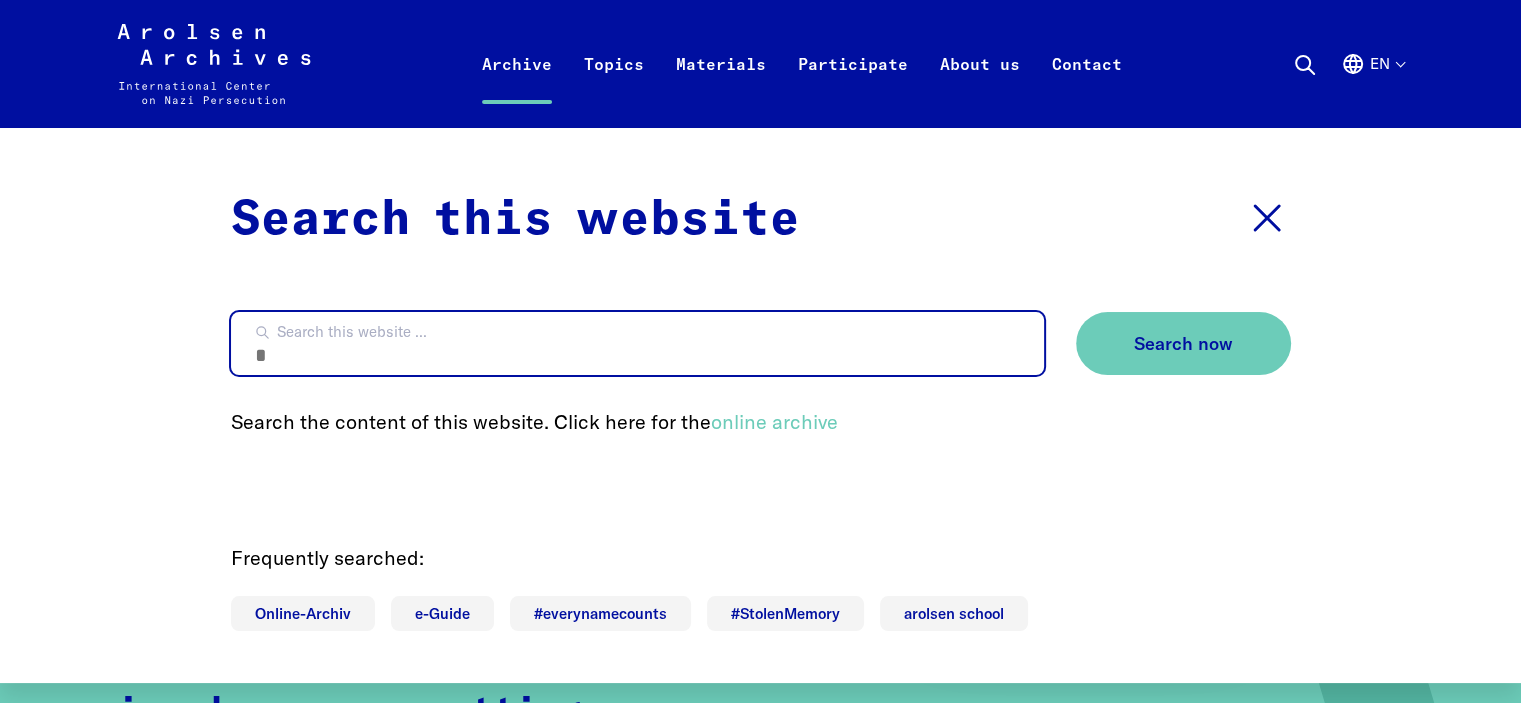 click on "Search this website ..." at bounding box center (637, 343) 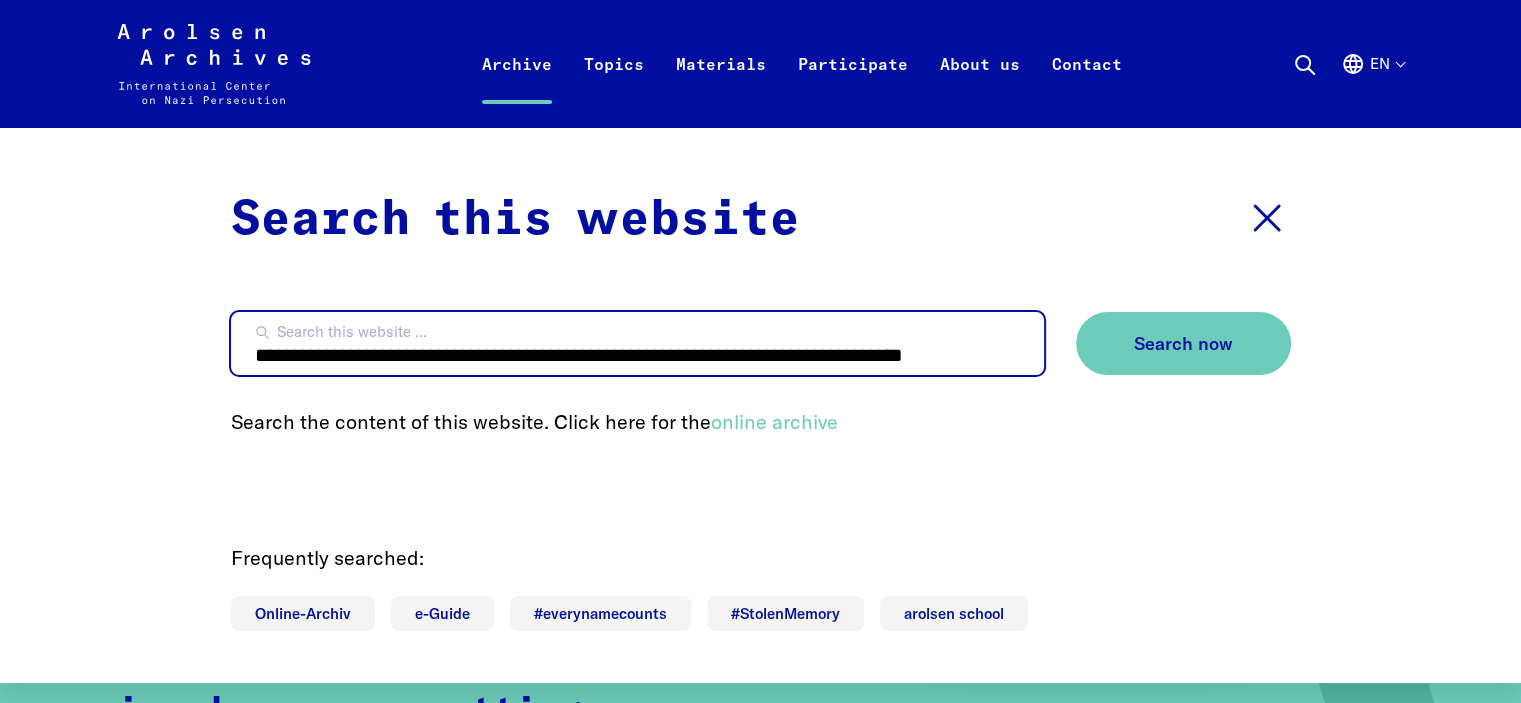 scroll, scrollTop: 0, scrollLeft: 0, axis: both 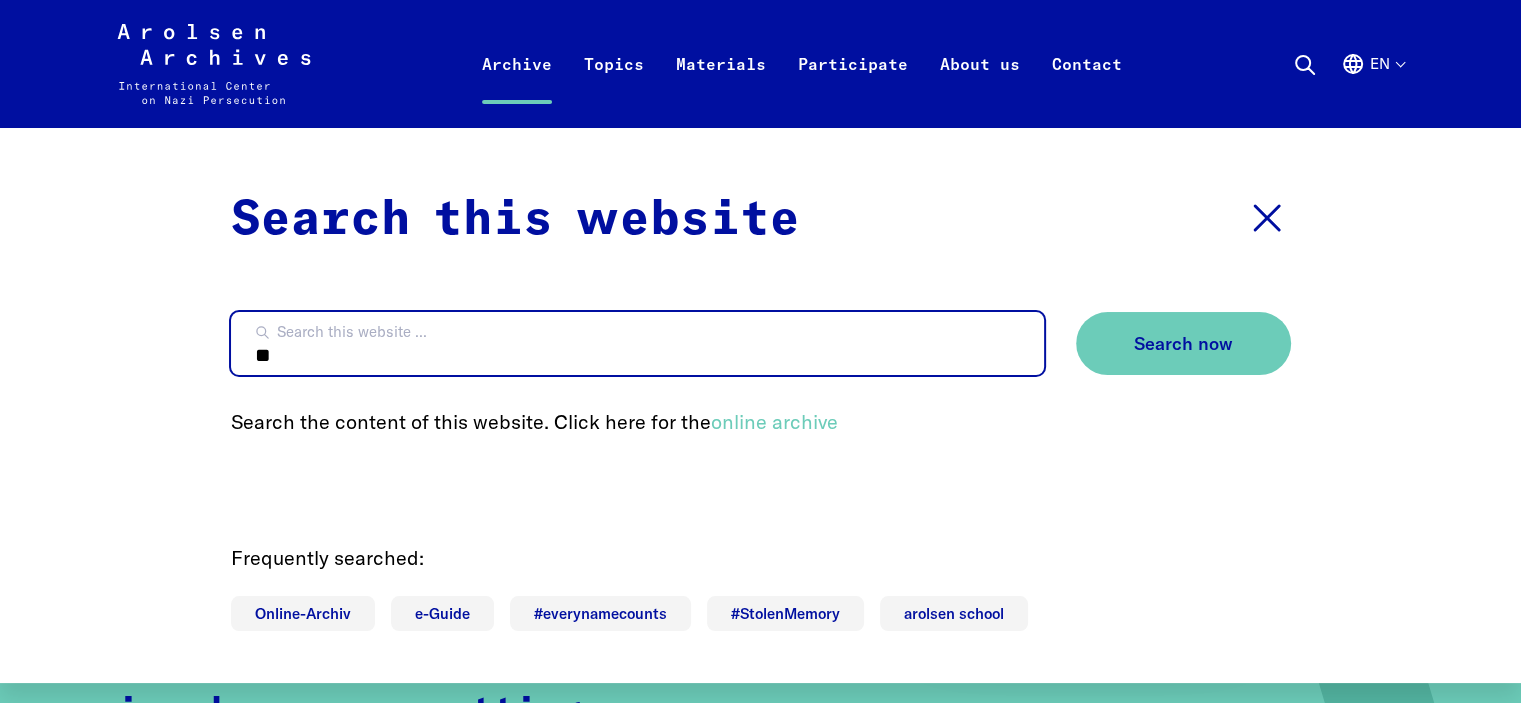 type on "*" 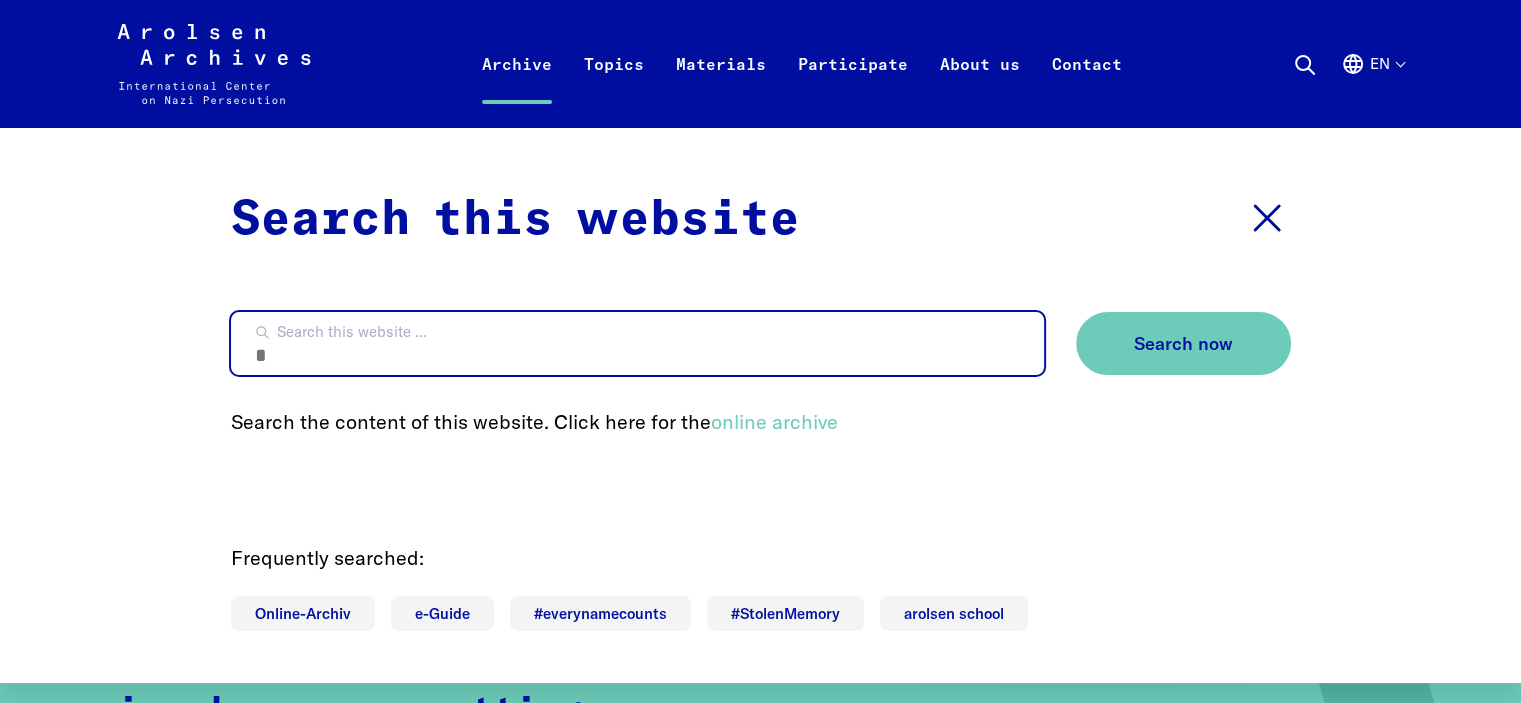 type on "*" 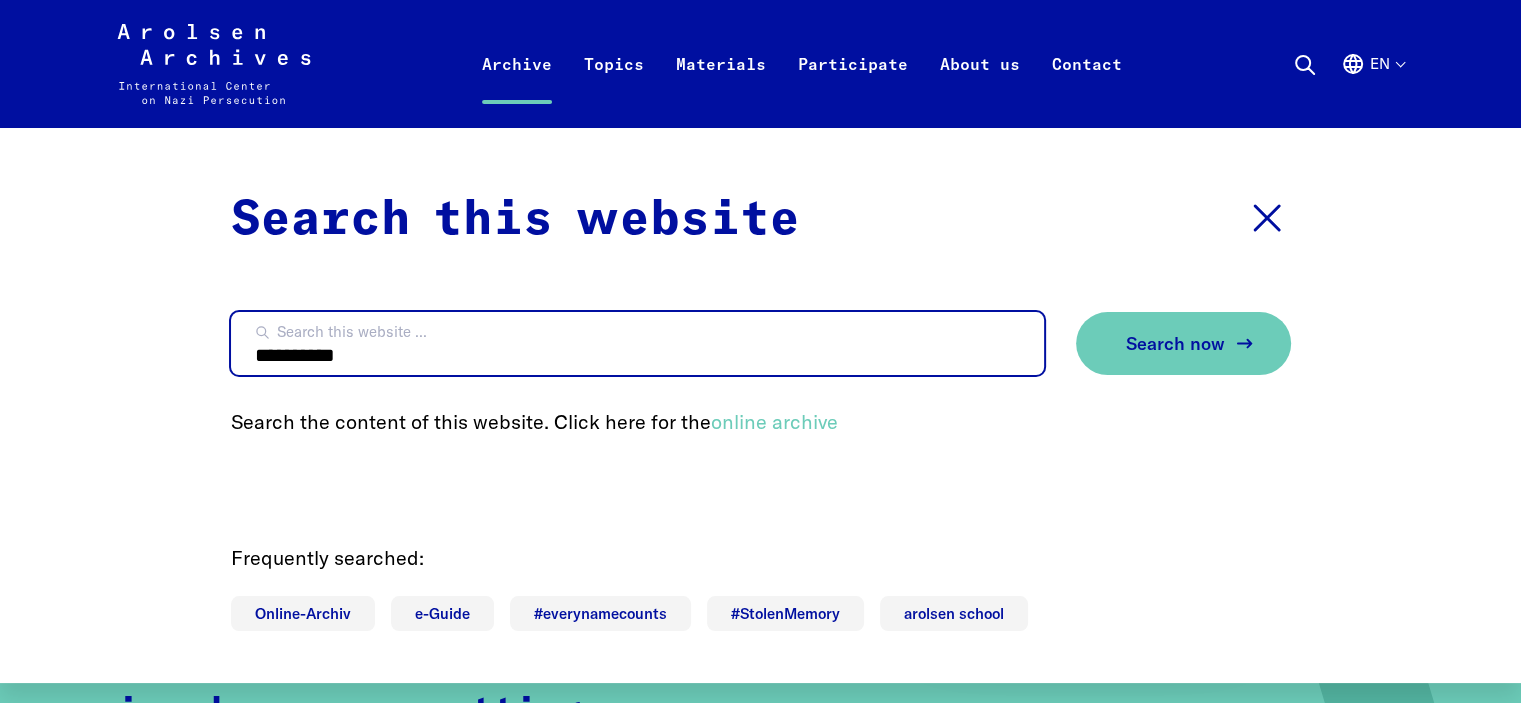 type on "**********" 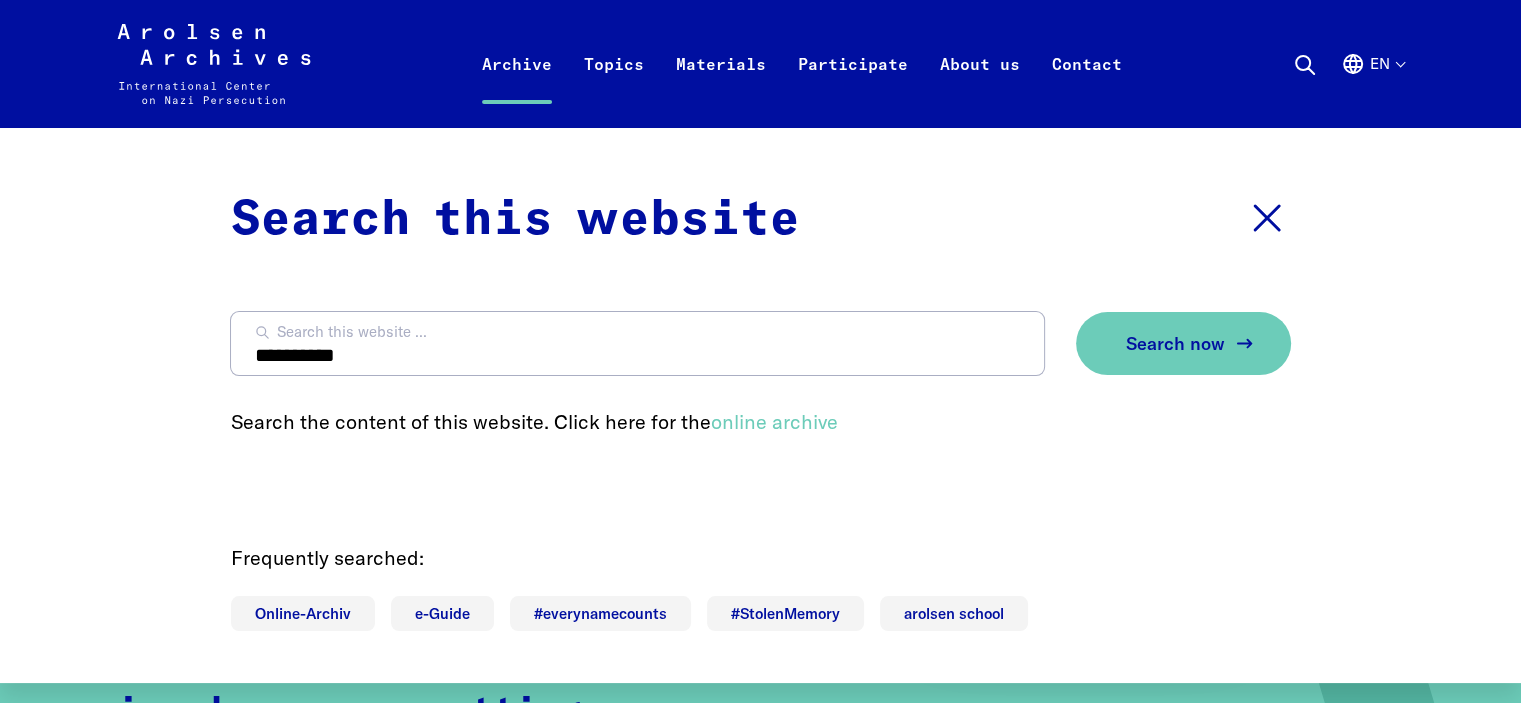 click on "Search now" at bounding box center (1175, 344) 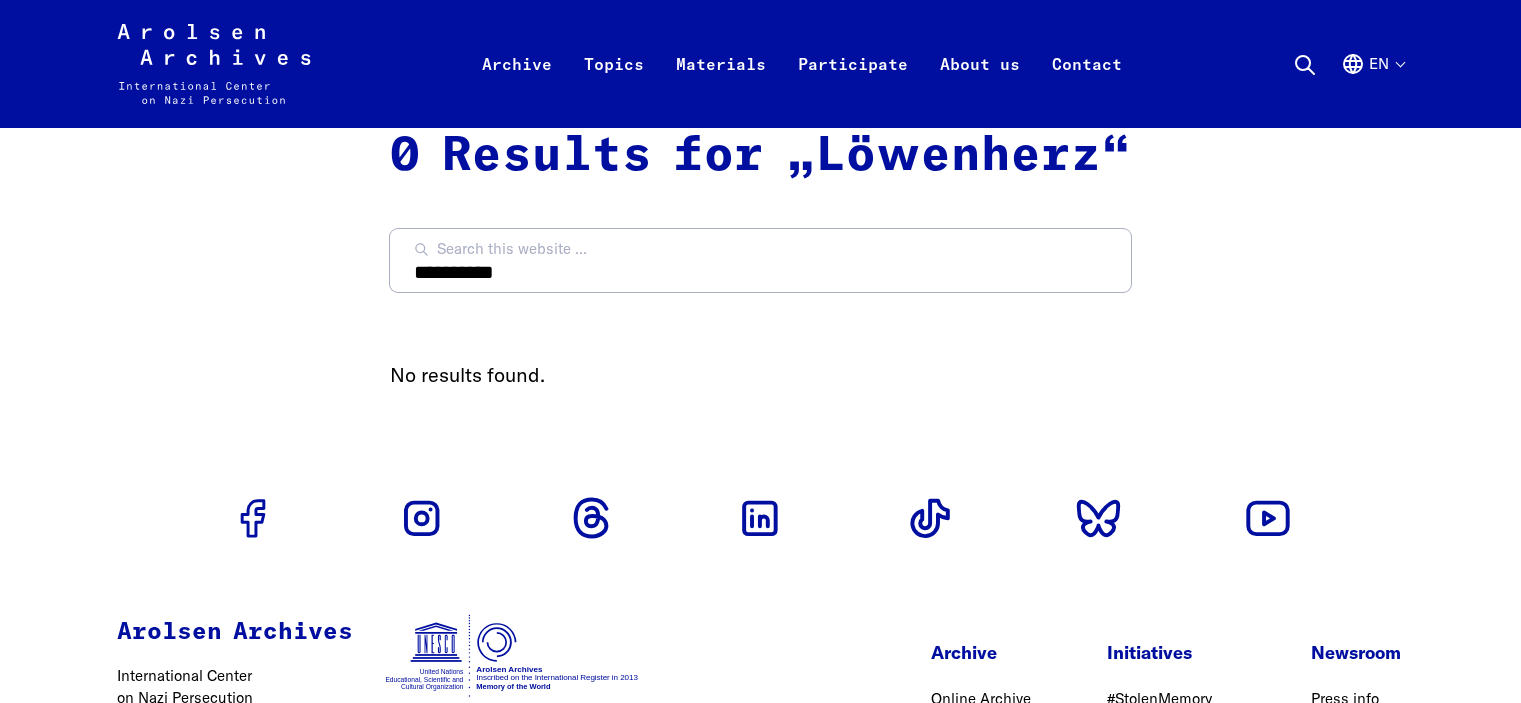scroll, scrollTop: 0, scrollLeft: 0, axis: both 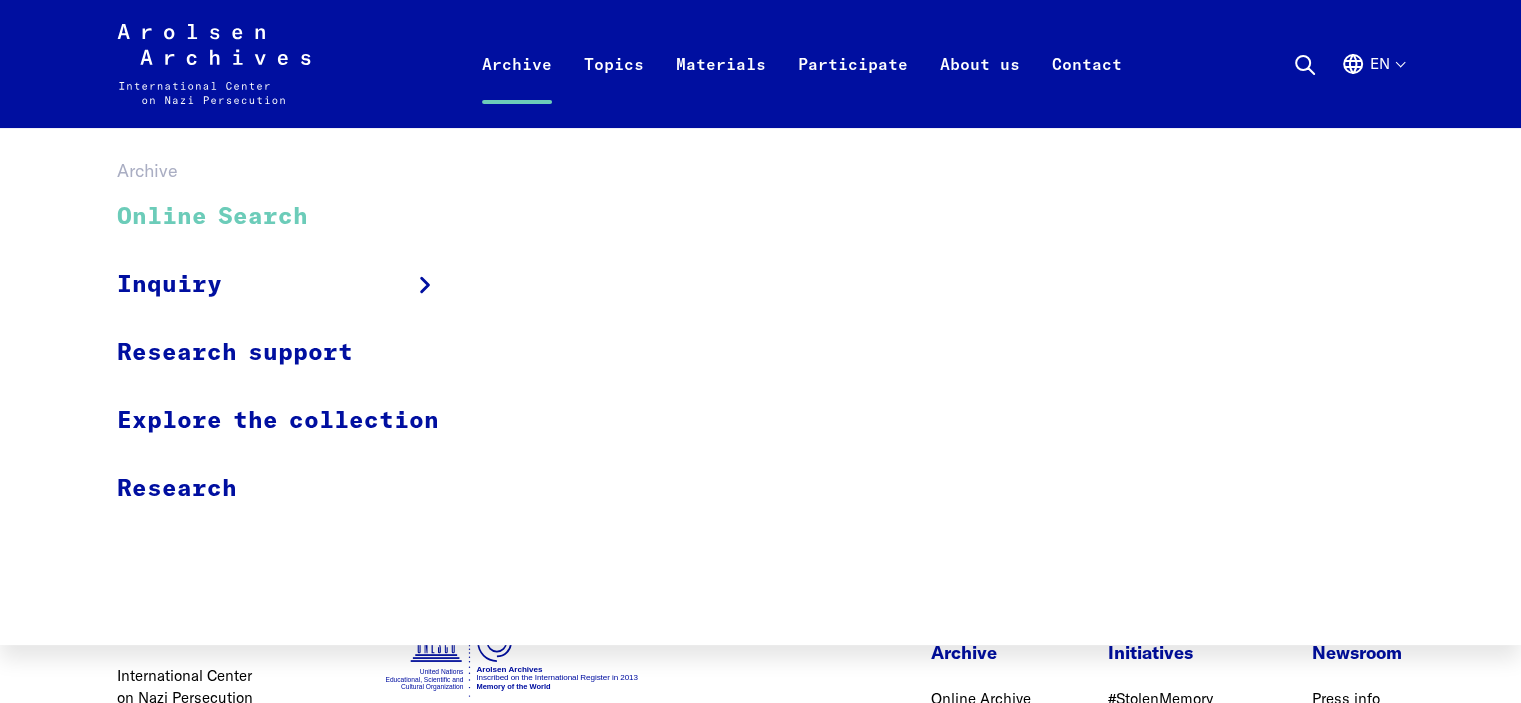 click on "Online Search" at bounding box center (291, 217) 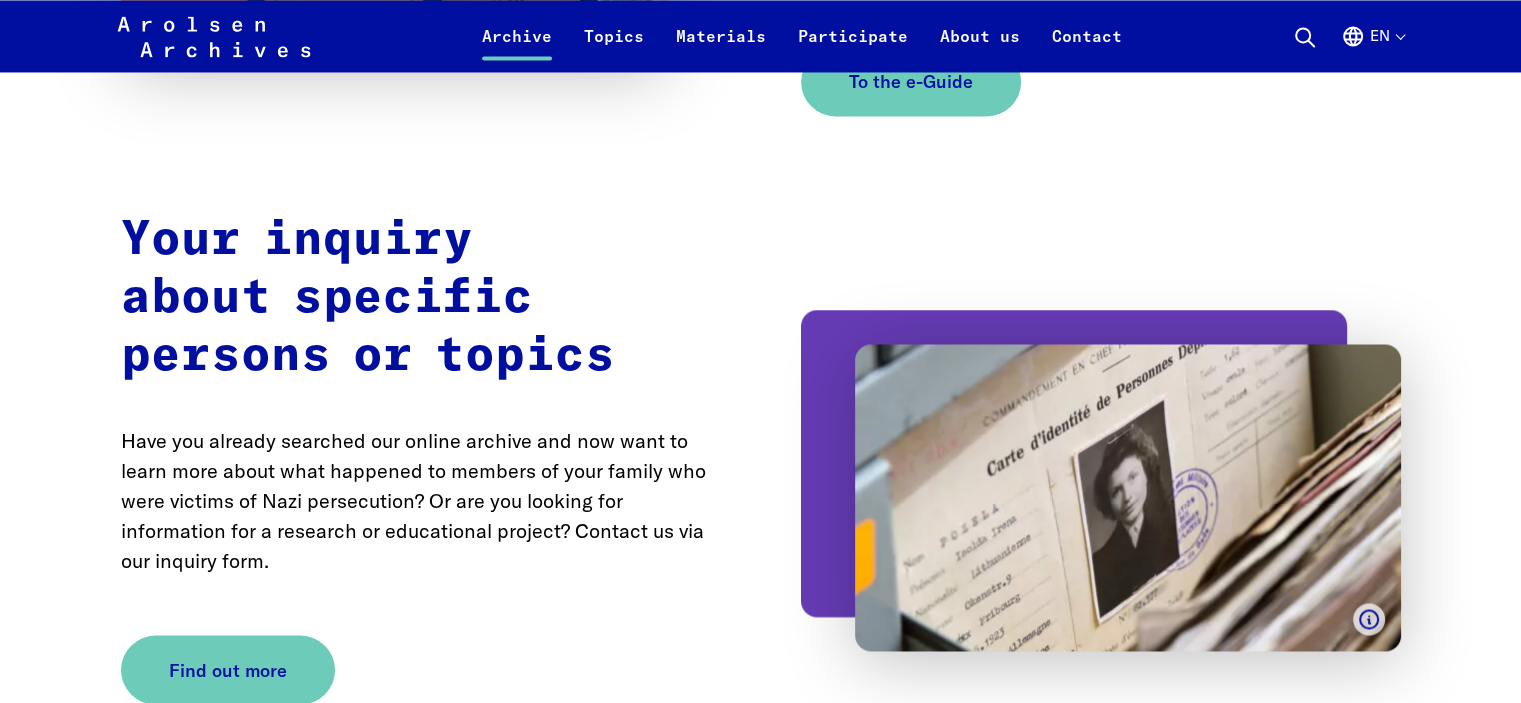 scroll, scrollTop: 2800, scrollLeft: 0, axis: vertical 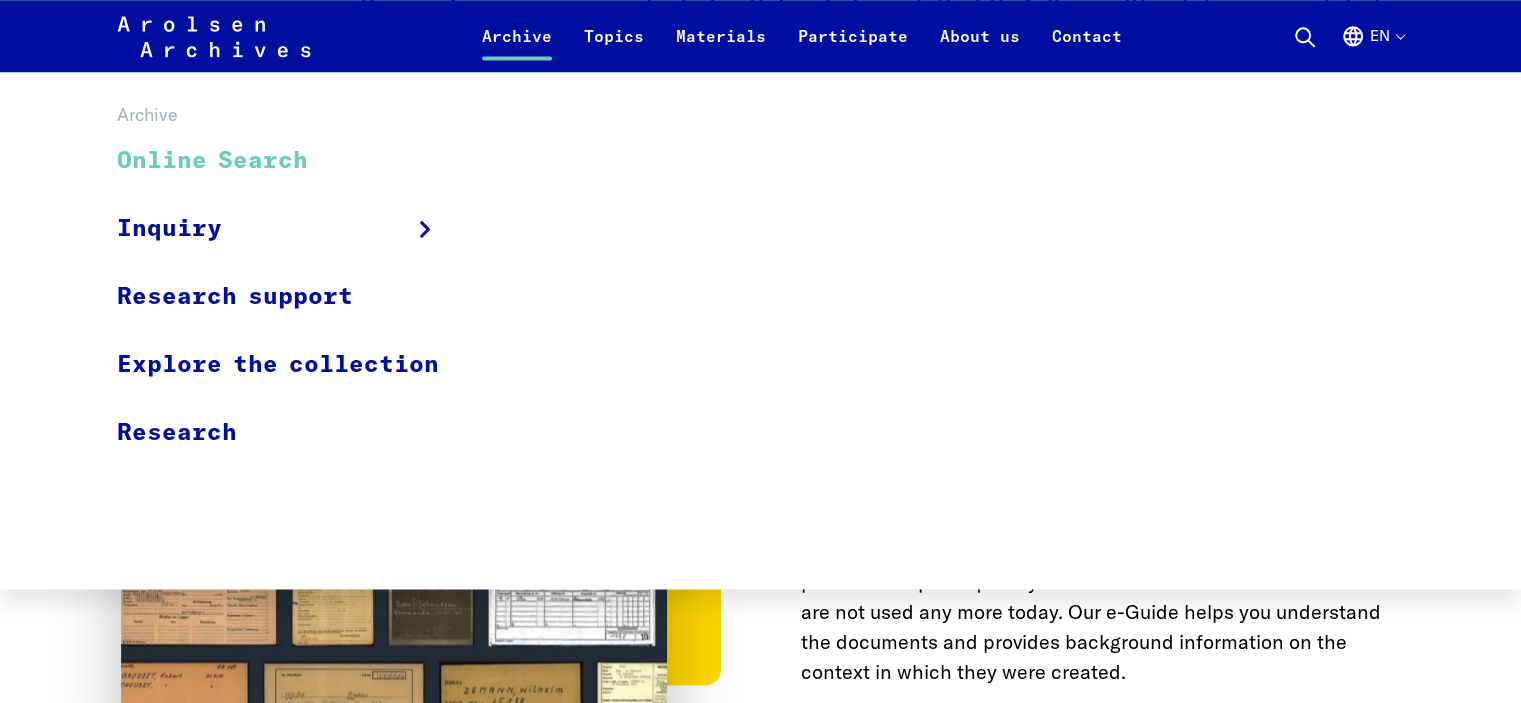 click on "Archive" at bounding box center (517, 48) 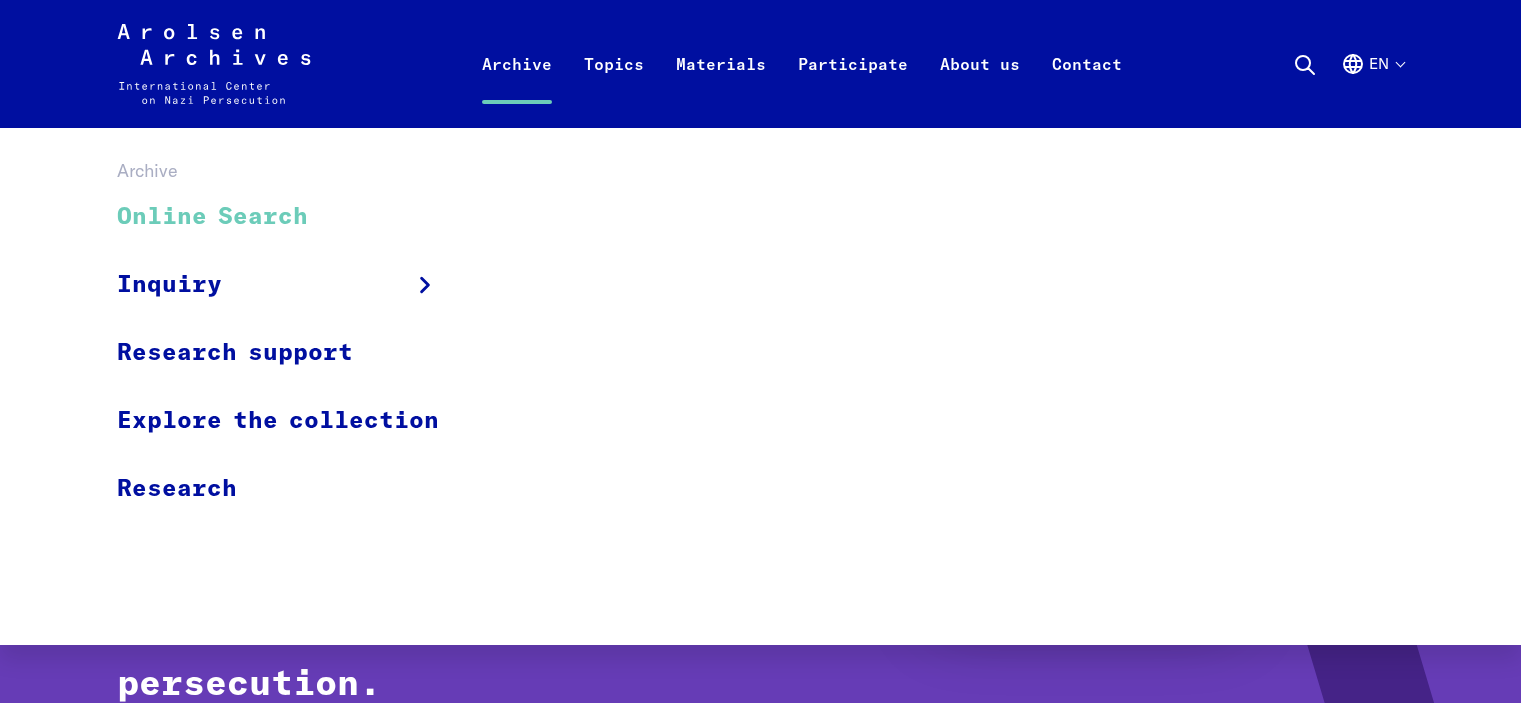 scroll, scrollTop: 0, scrollLeft: 0, axis: both 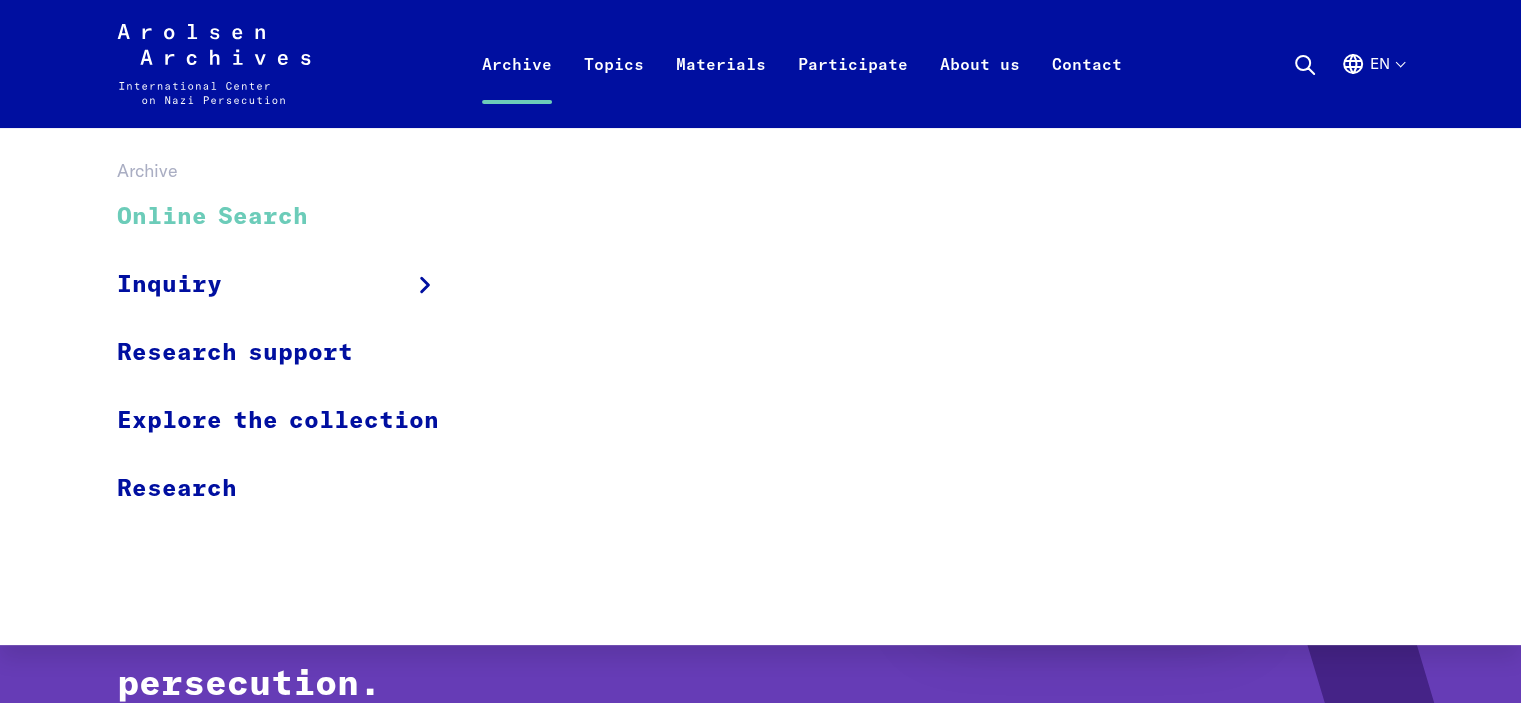 click on "Online Search" at bounding box center (291, 217) 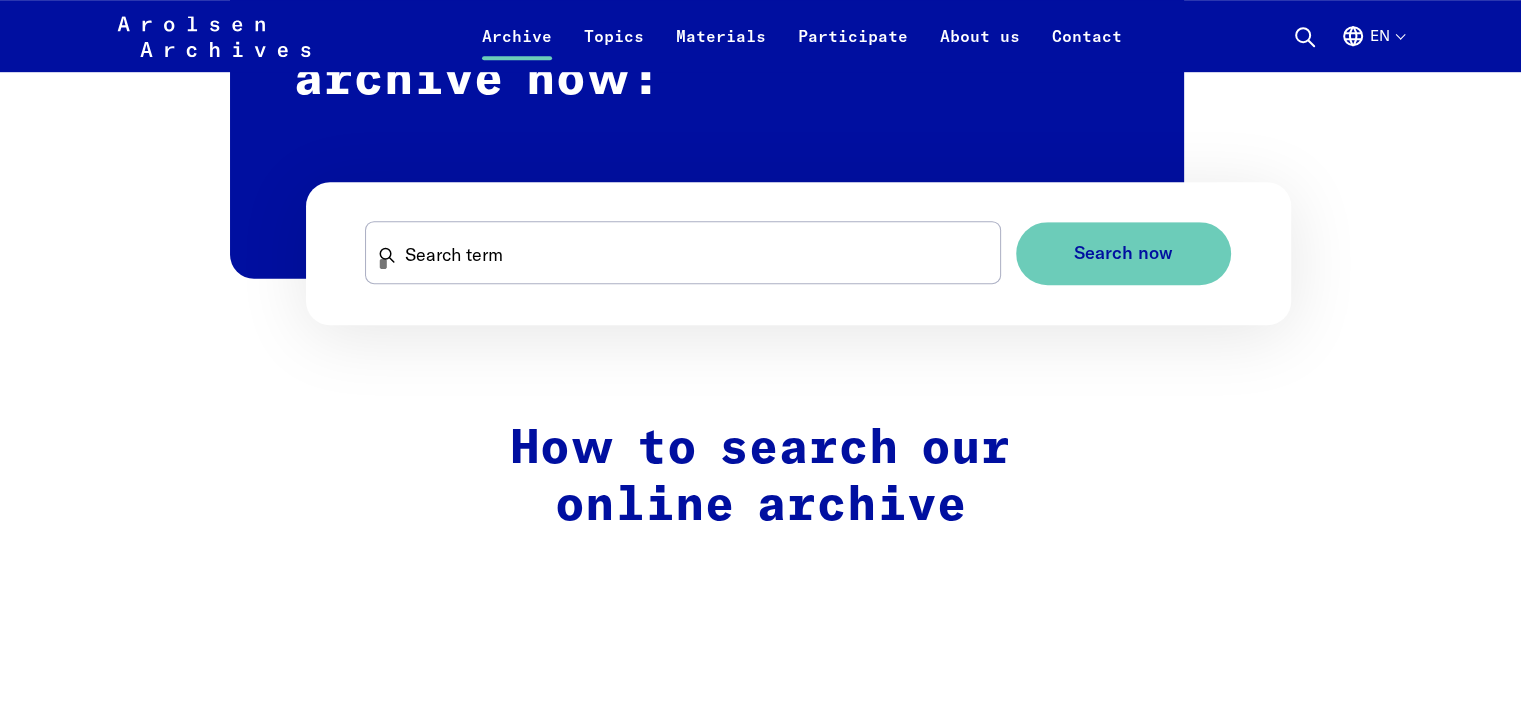 scroll, scrollTop: 1300, scrollLeft: 0, axis: vertical 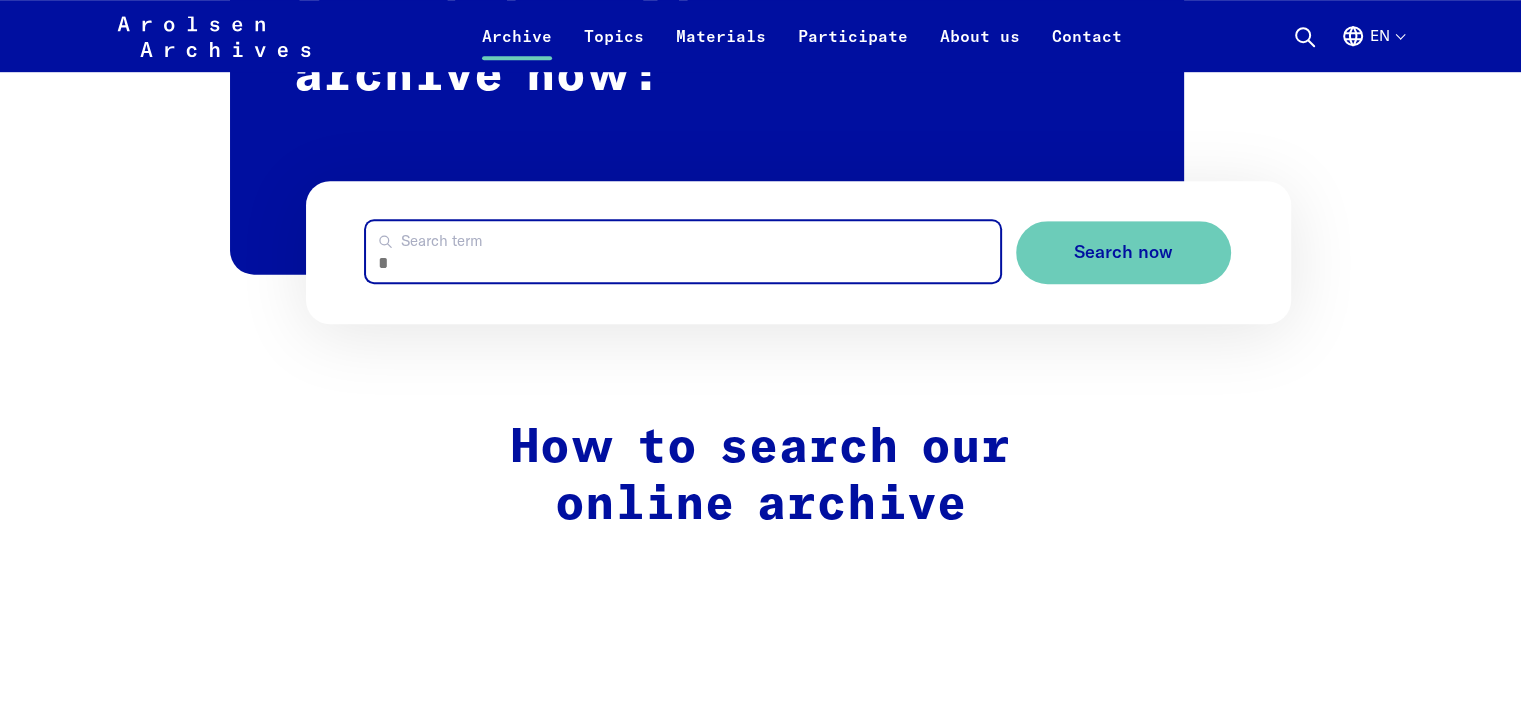 click on "Search term" at bounding box center (682, 251) 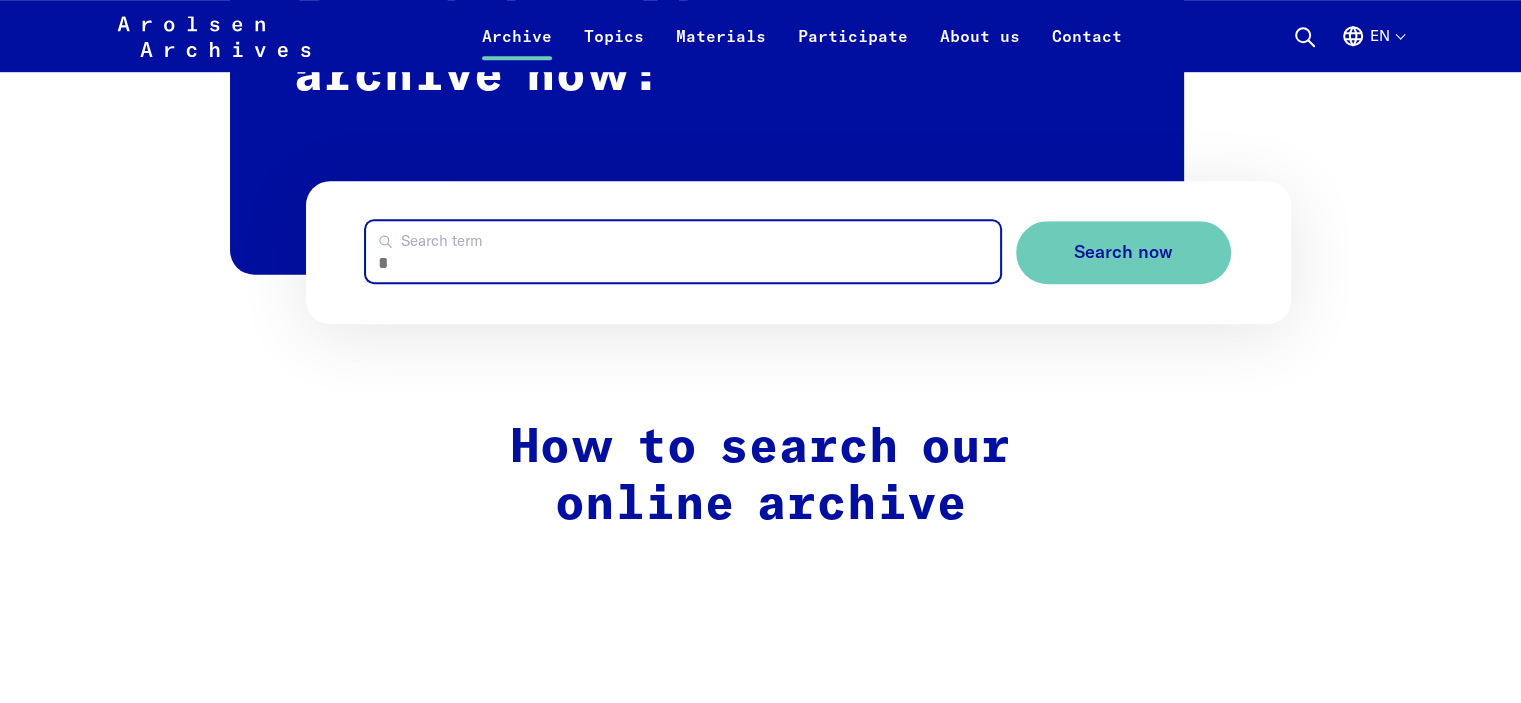 paste on "*****" 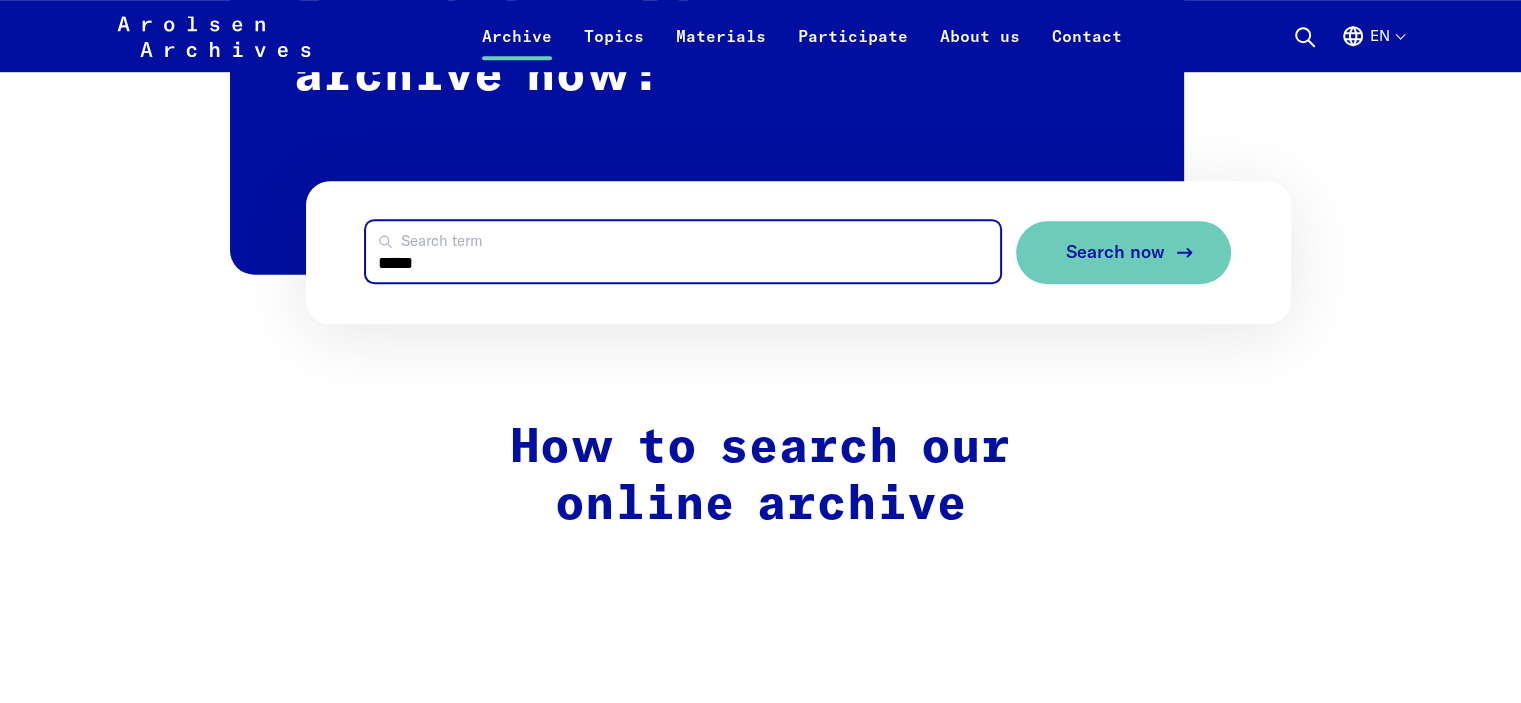 type on "*****" 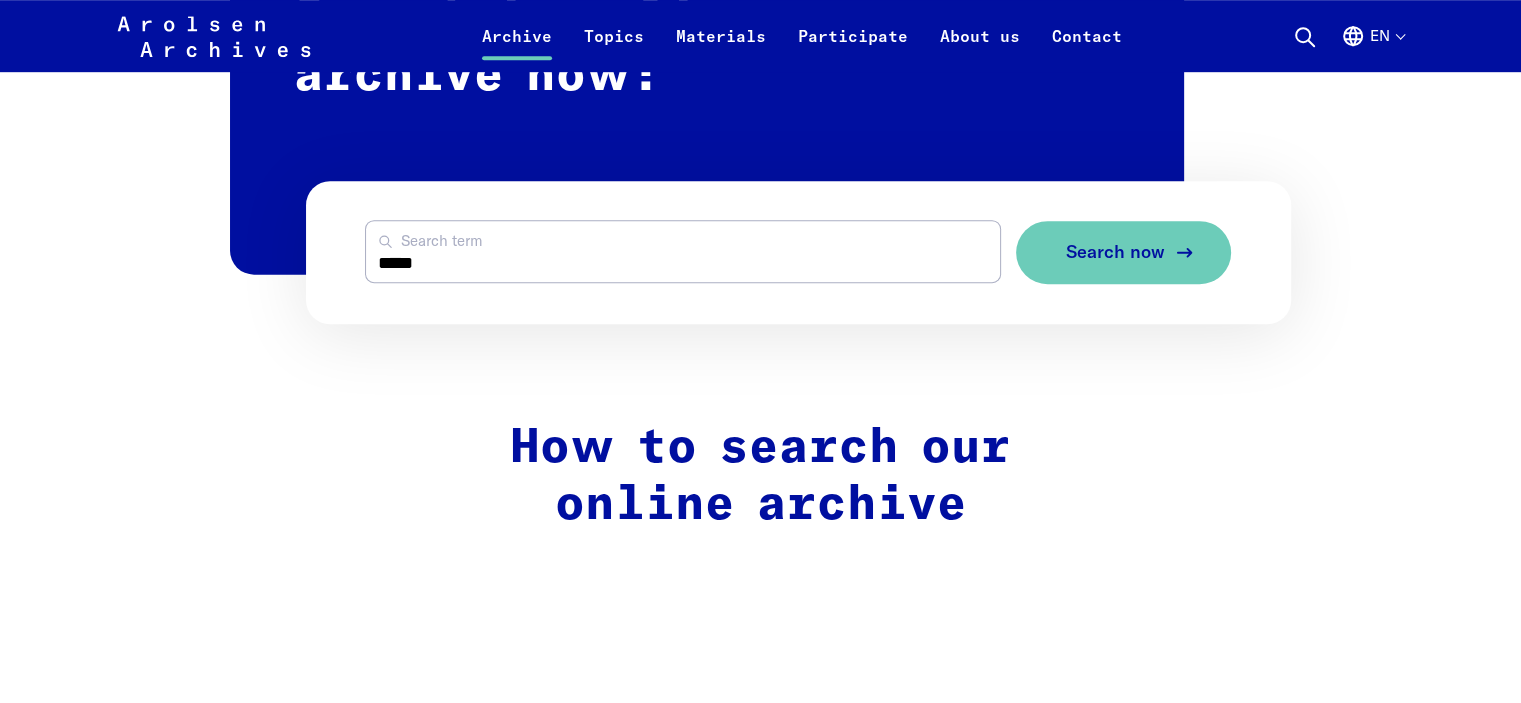 click on "Search now" at bounding box center (1123, 252) 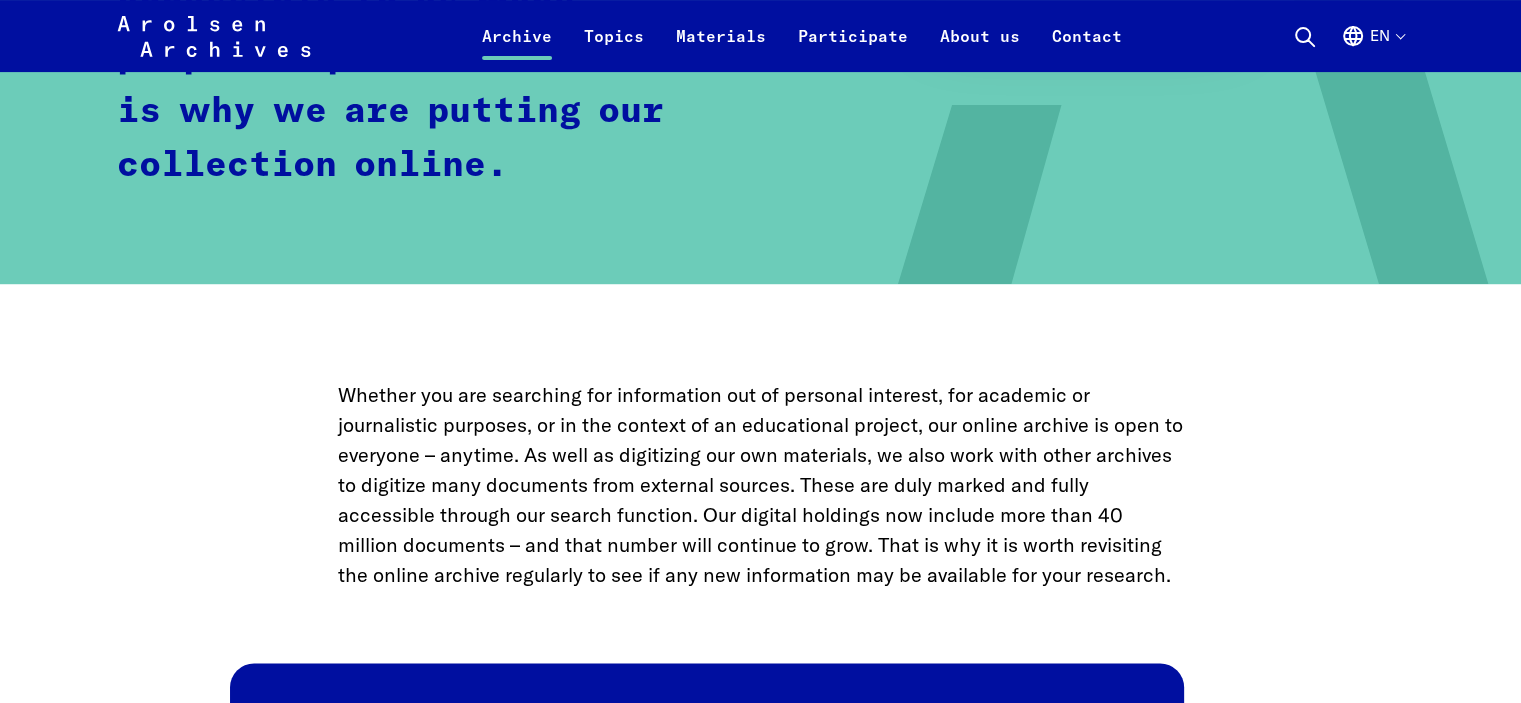 scroll, scrollTop: 1200, scrollLeft: 0, axis: vertical 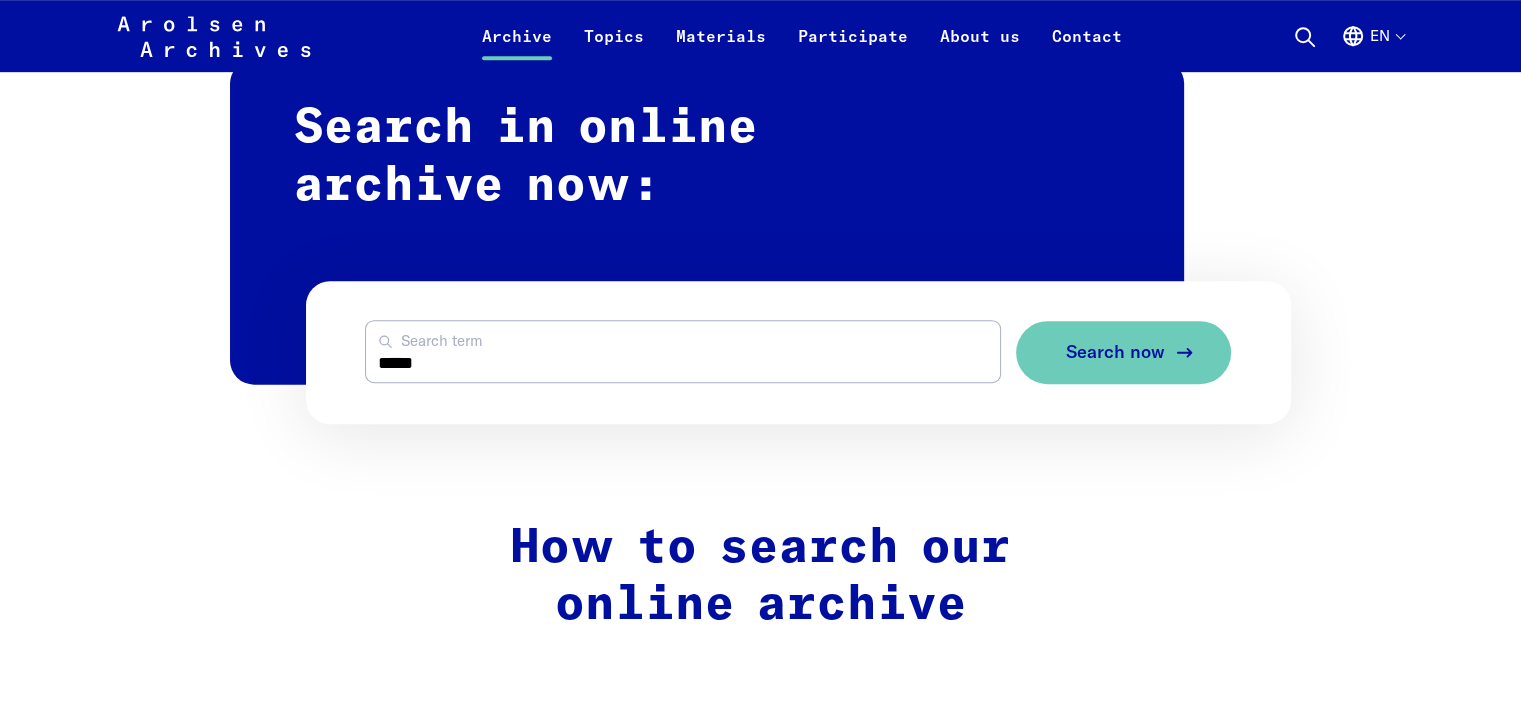 click on "Search now" at bounding box center [1115, 352] 